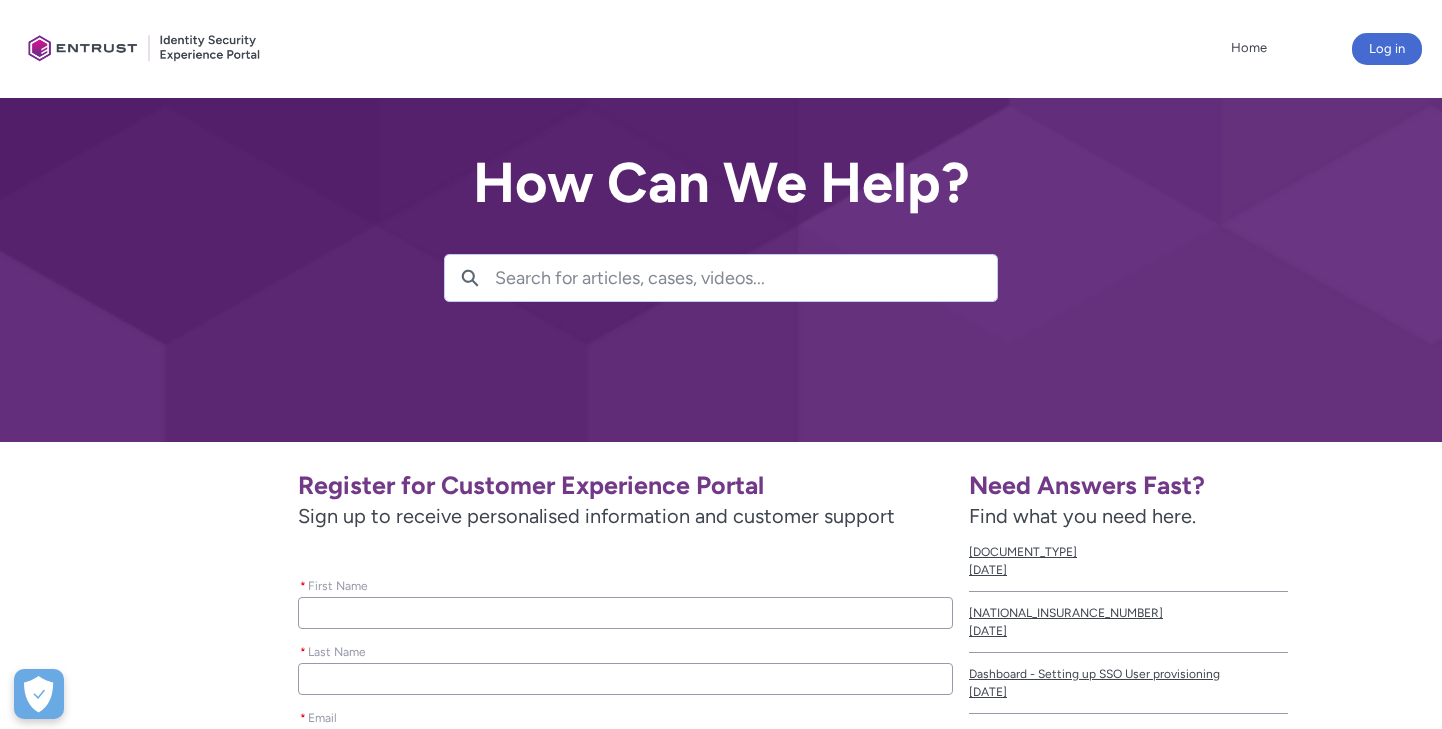 scroll, scrollTop: 446, scrollLeft: 0, axis: vertical 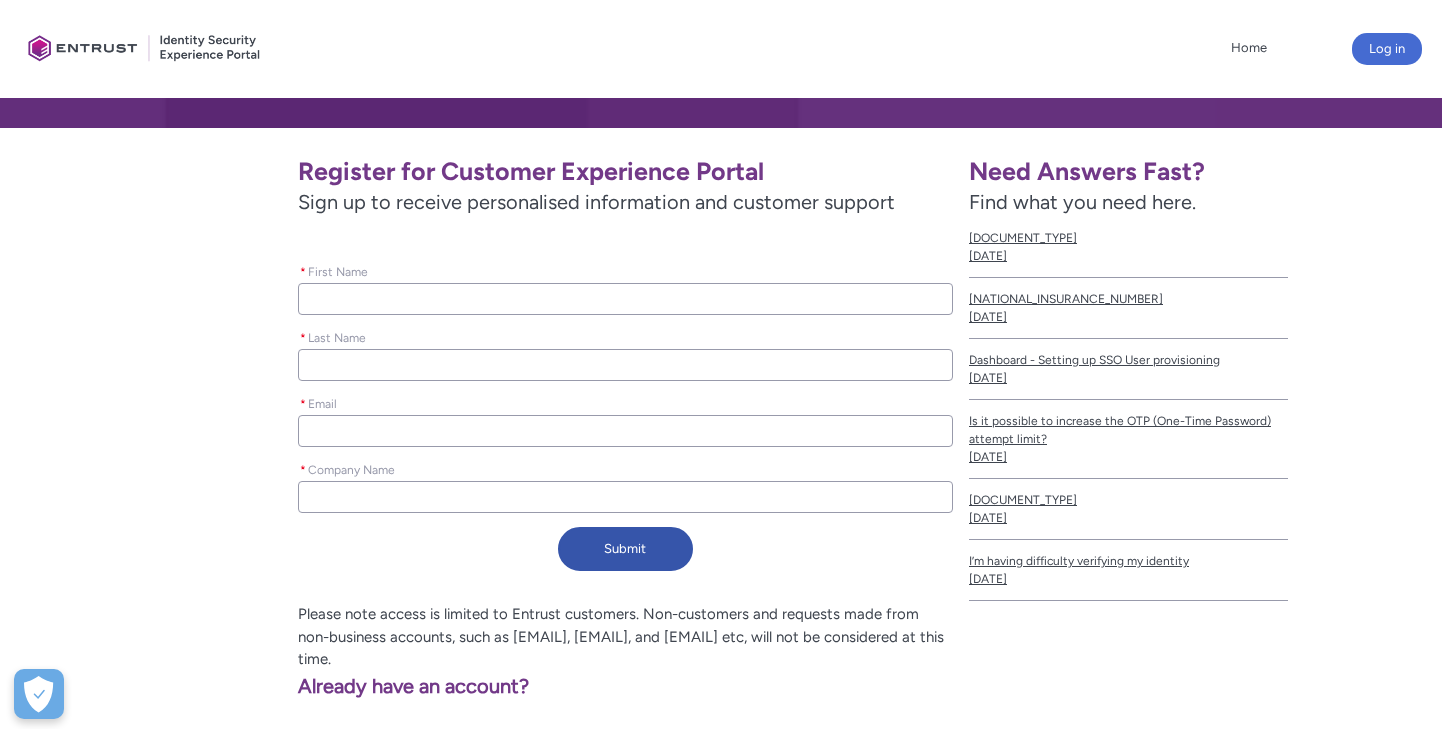click on "* First Name" at bounding box center (625, 299) 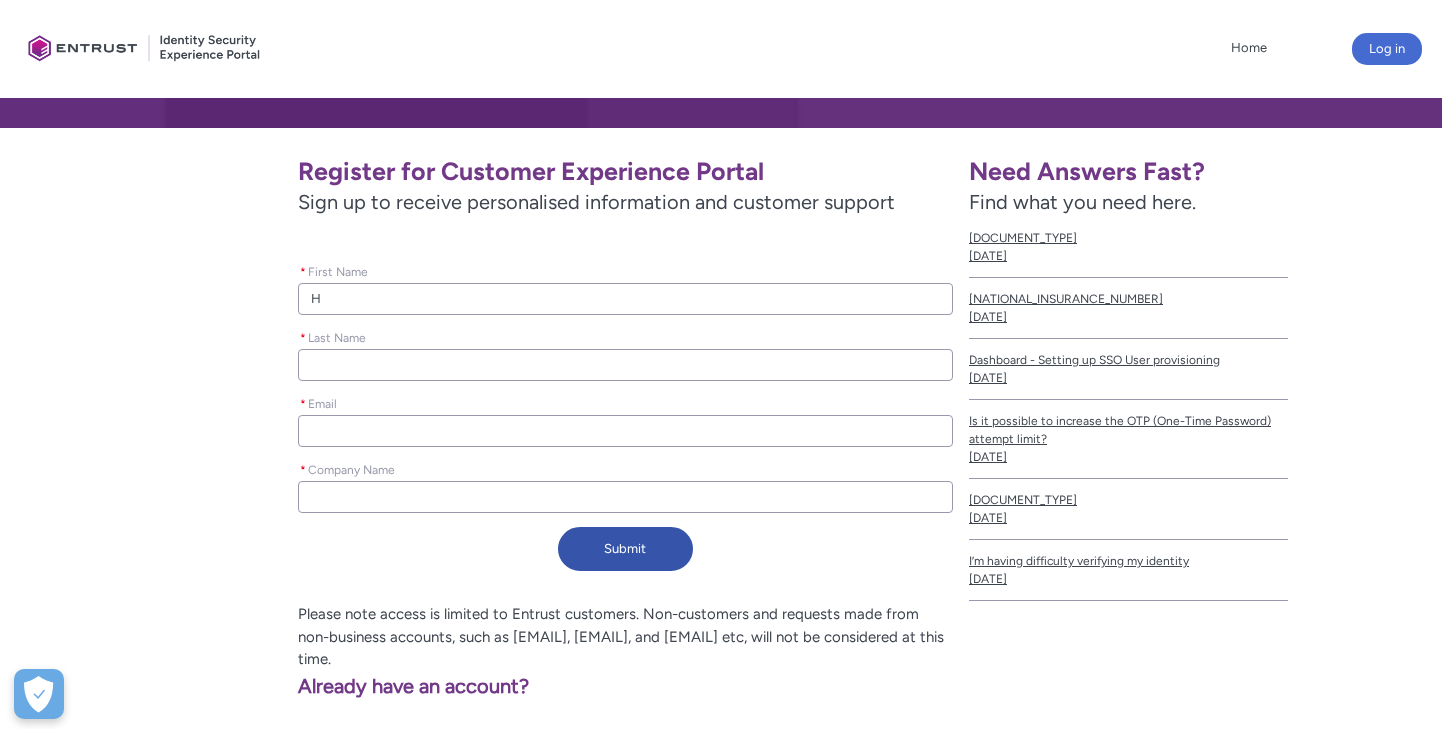 type on "[INITIAL]" 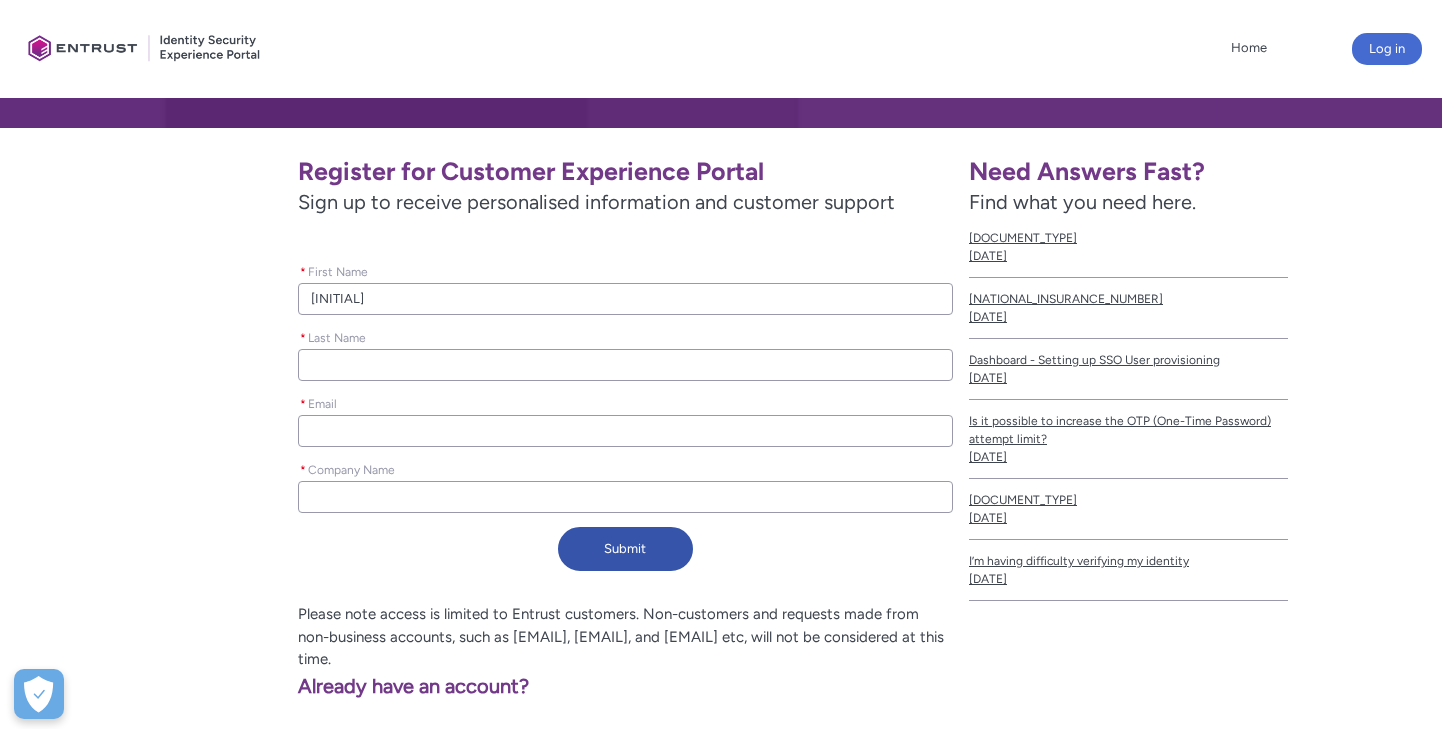 type on "Hen" 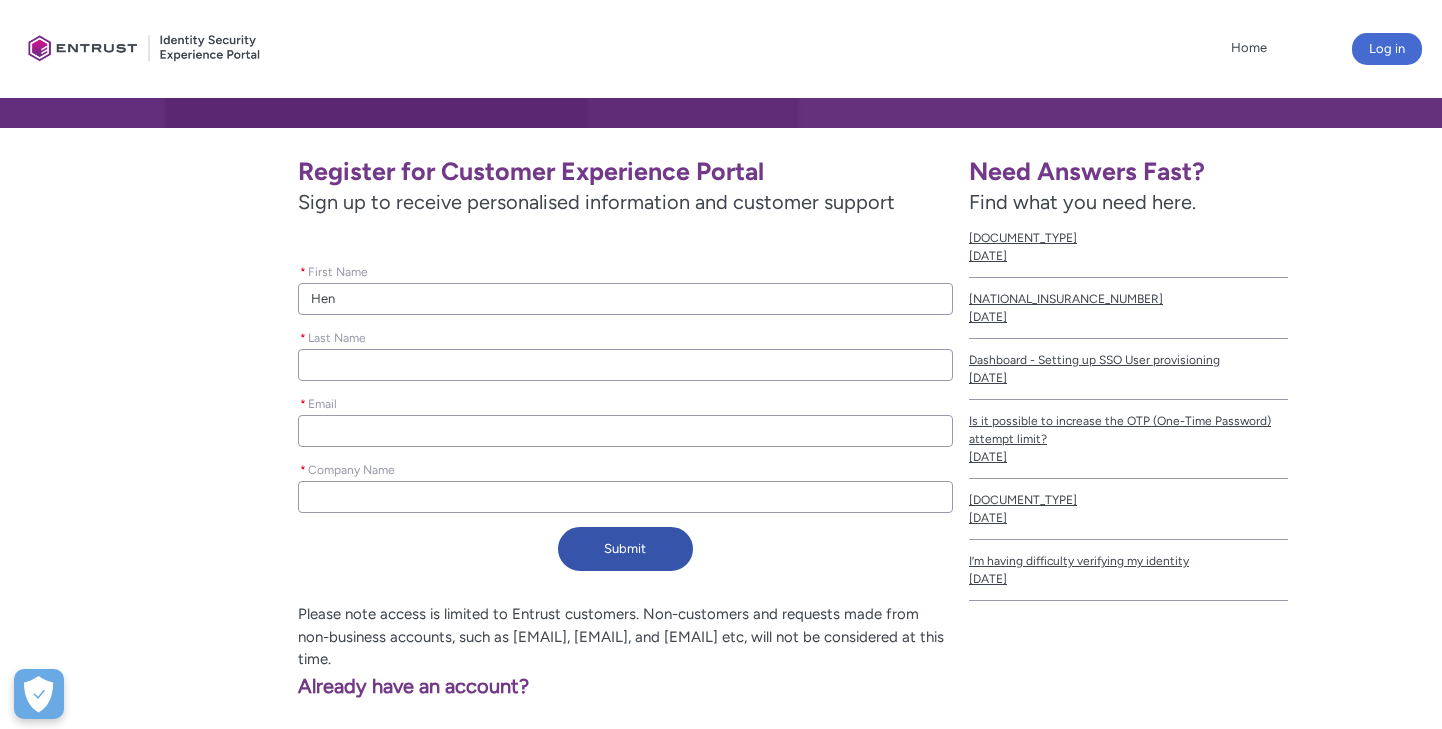 type on "[FIRST]" 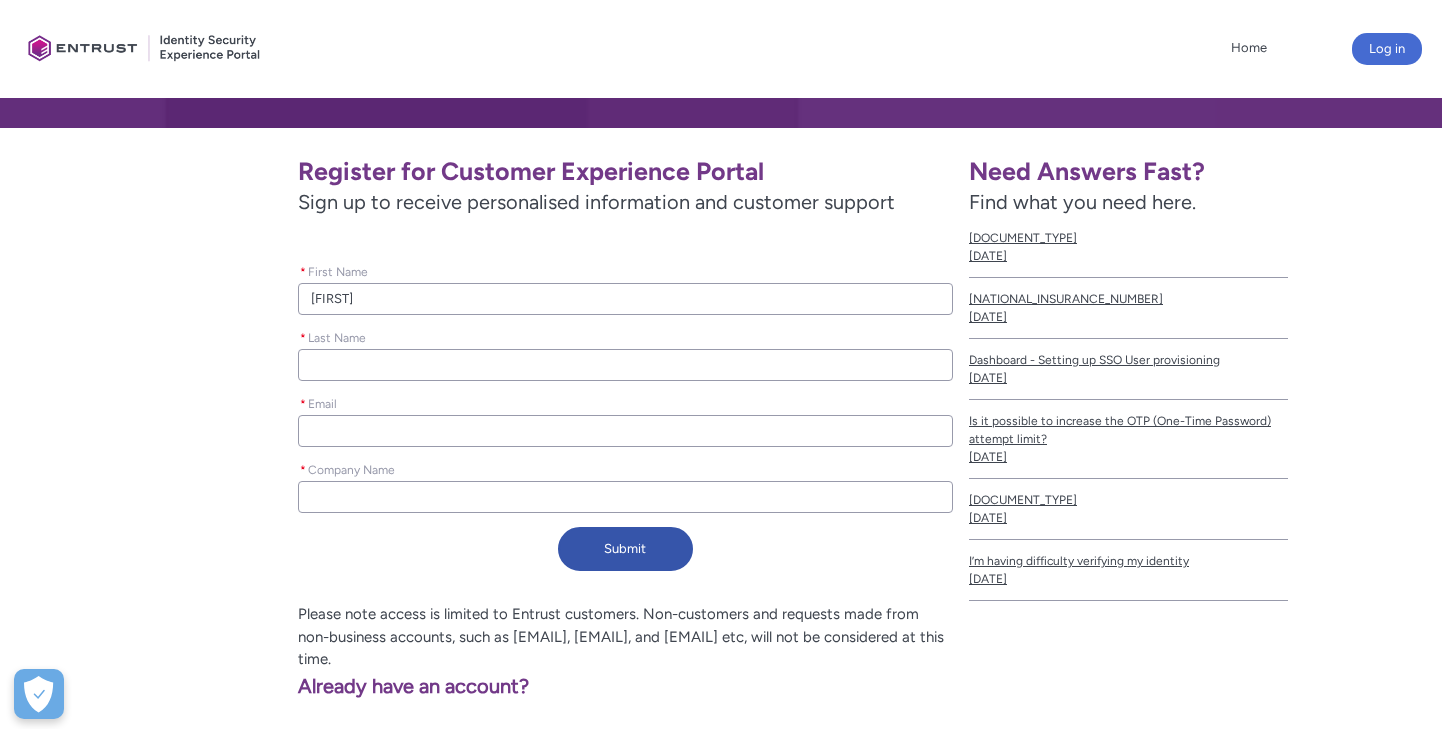 type on "[FIRST]" 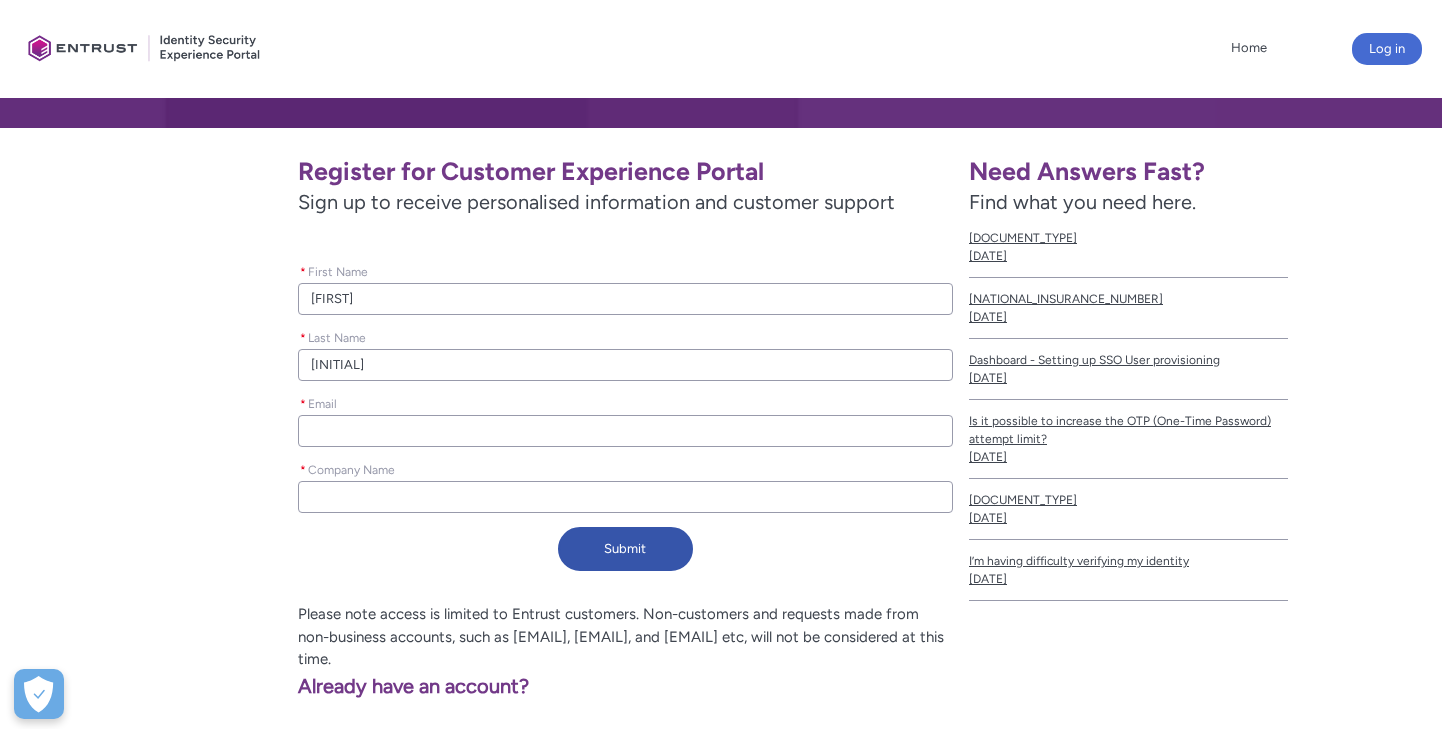 type on "[USERNAME]" 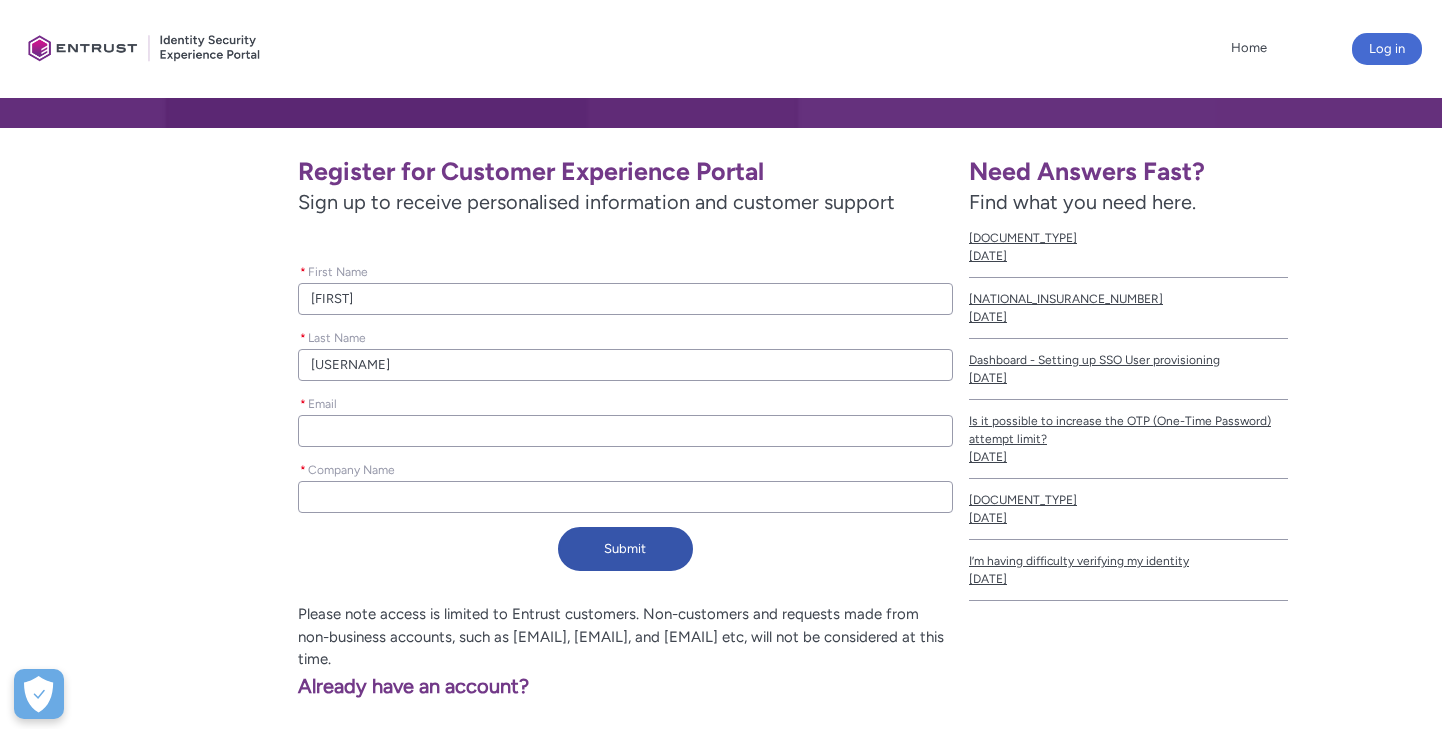 type on "[USERNAME]" 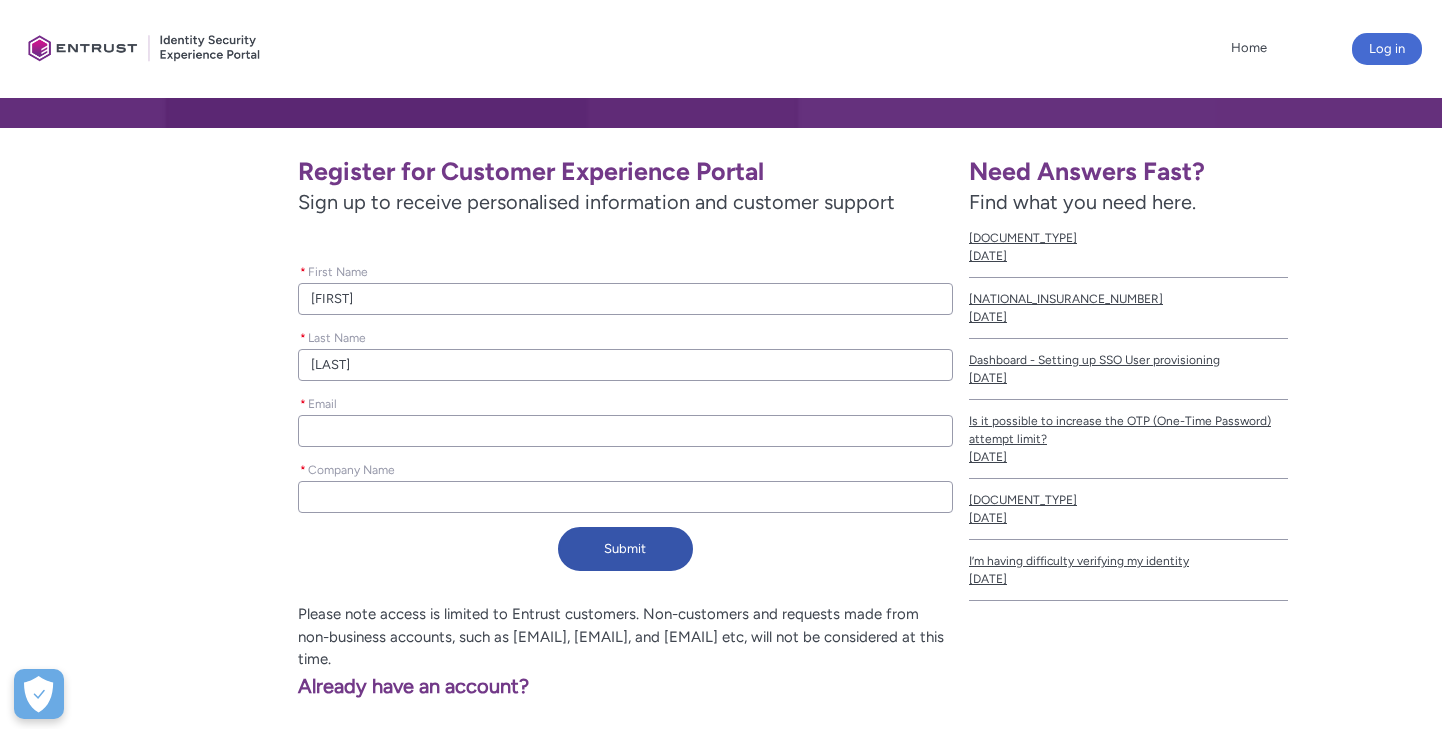 type on "[USERNAME]" 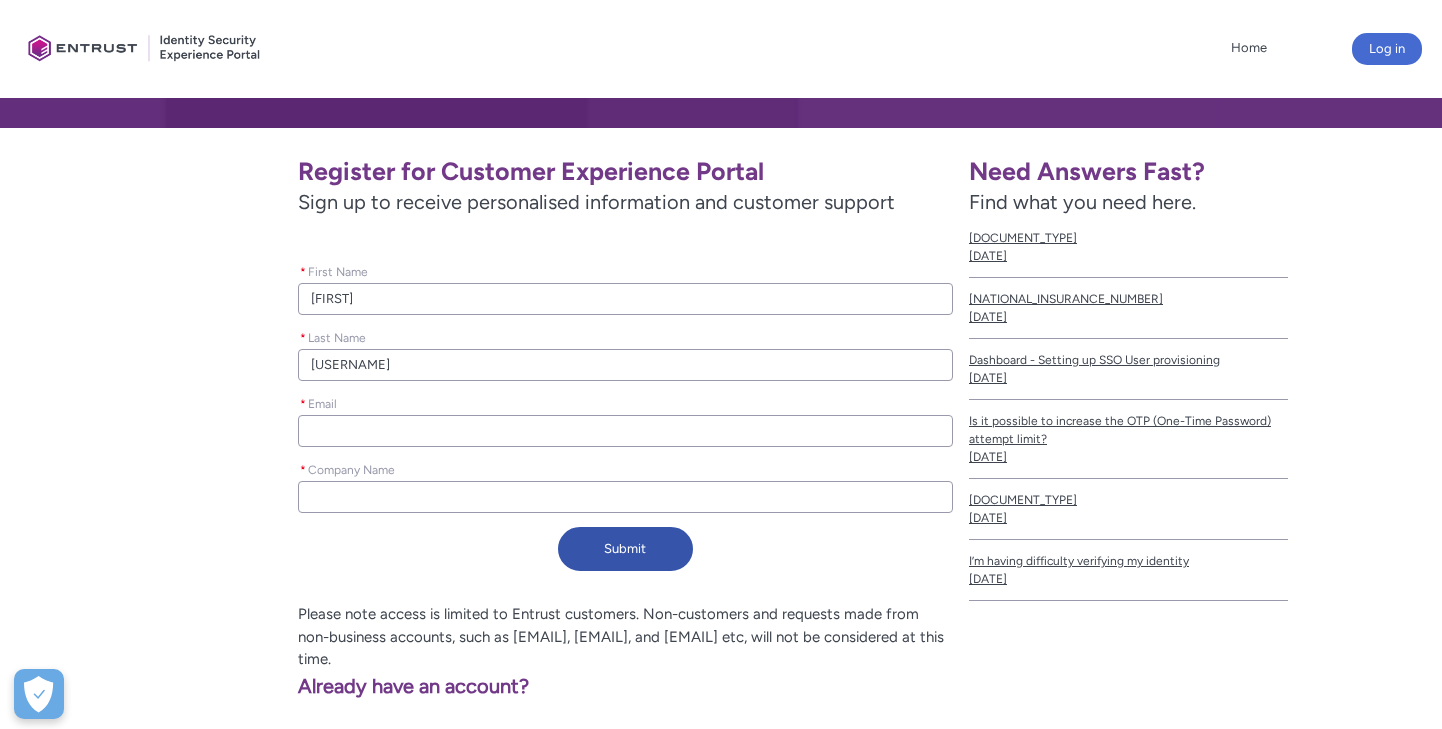 type on "[LAST]" 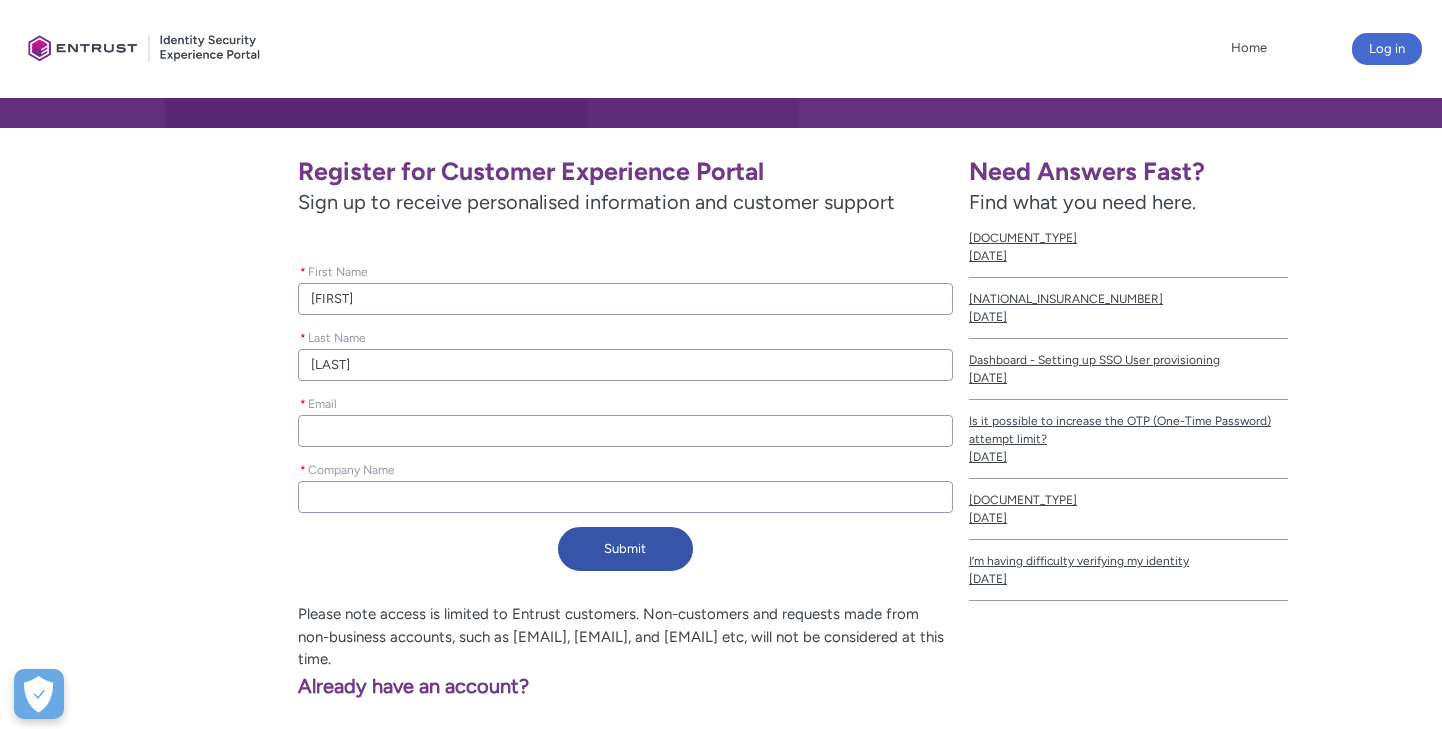 type on "[INITIAL]" 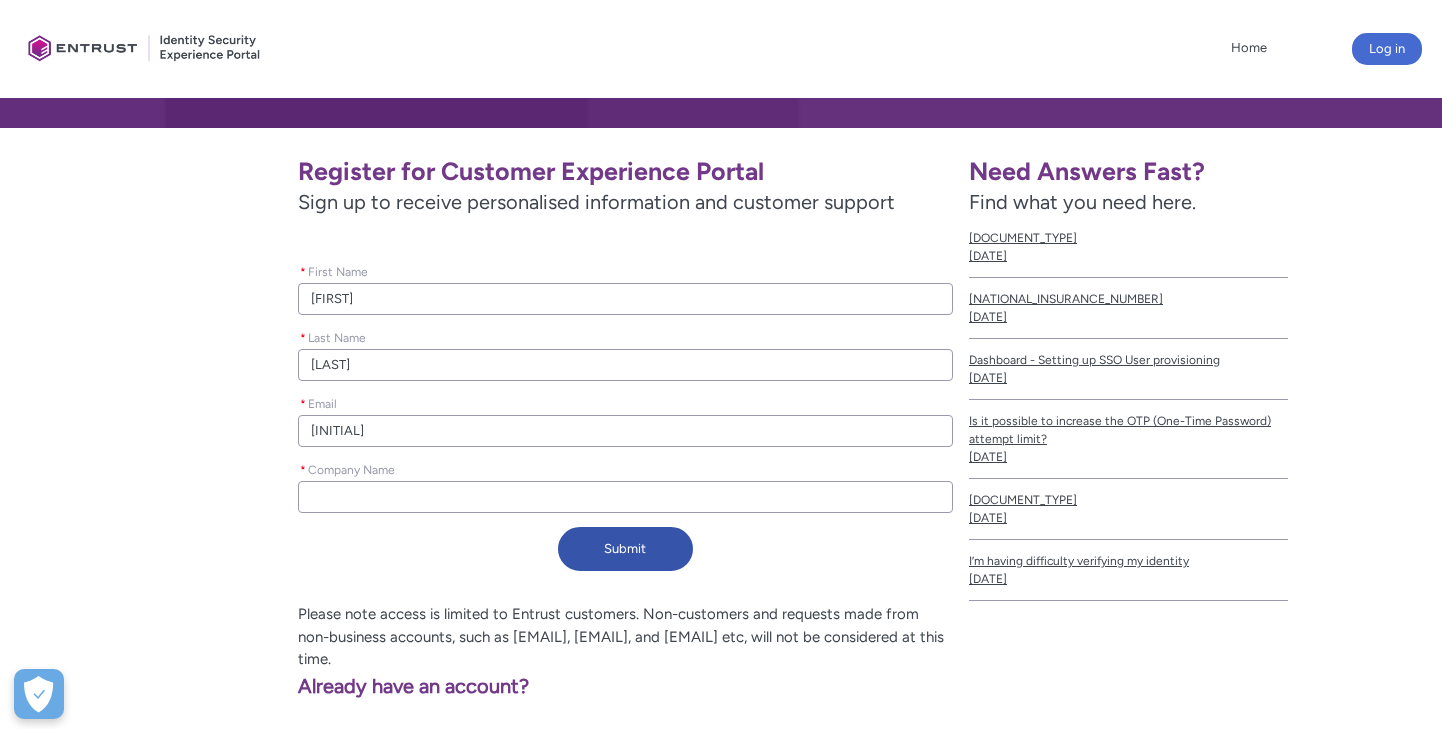type on "[INITIAL]" 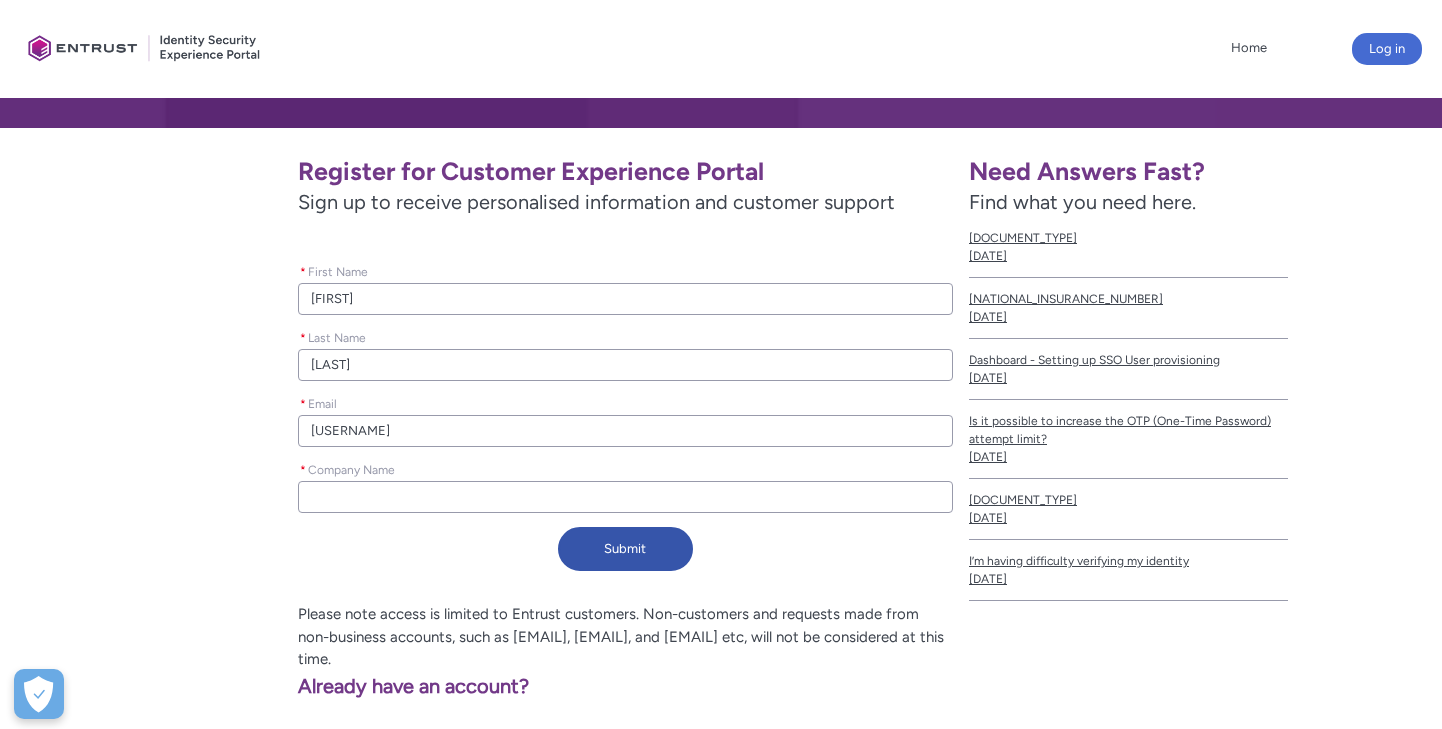type on "[USERNAME]" 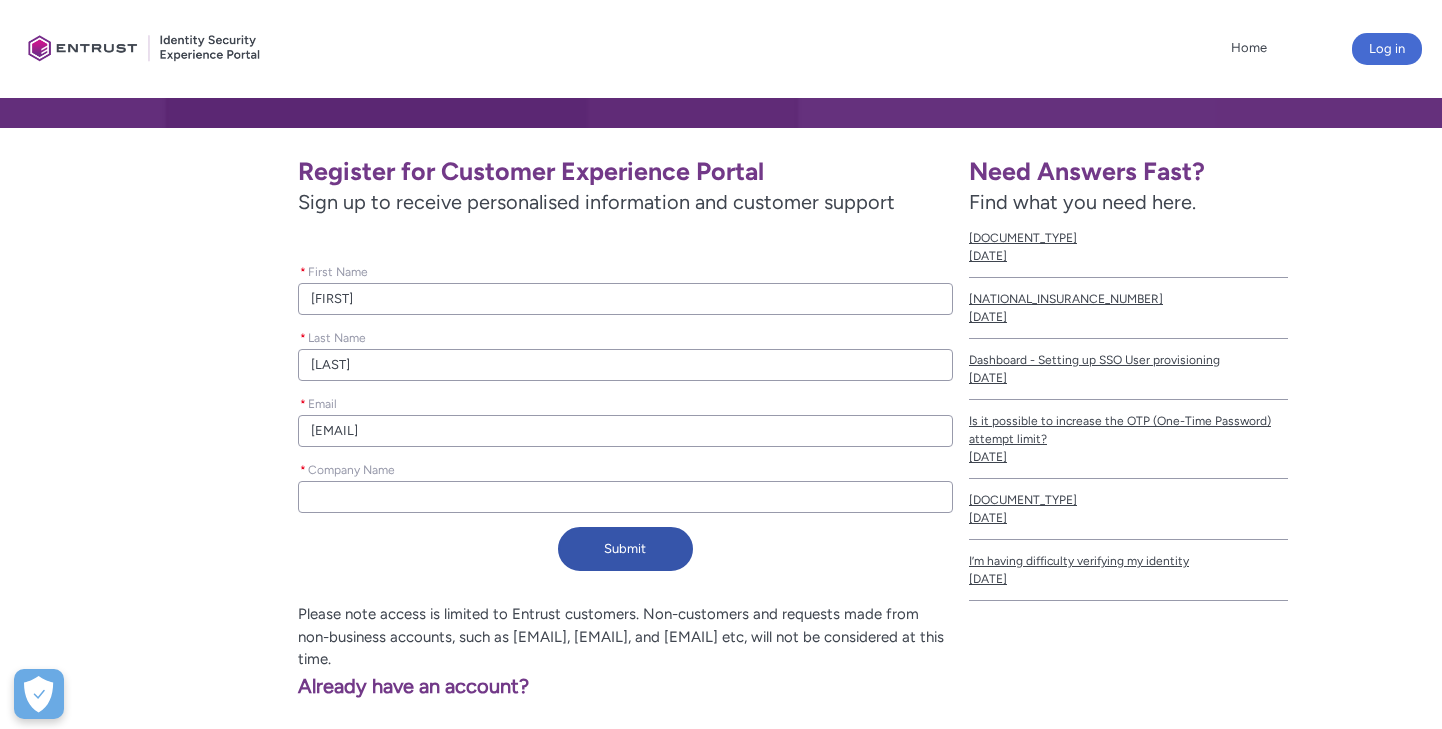 type on "[EMAIL]" 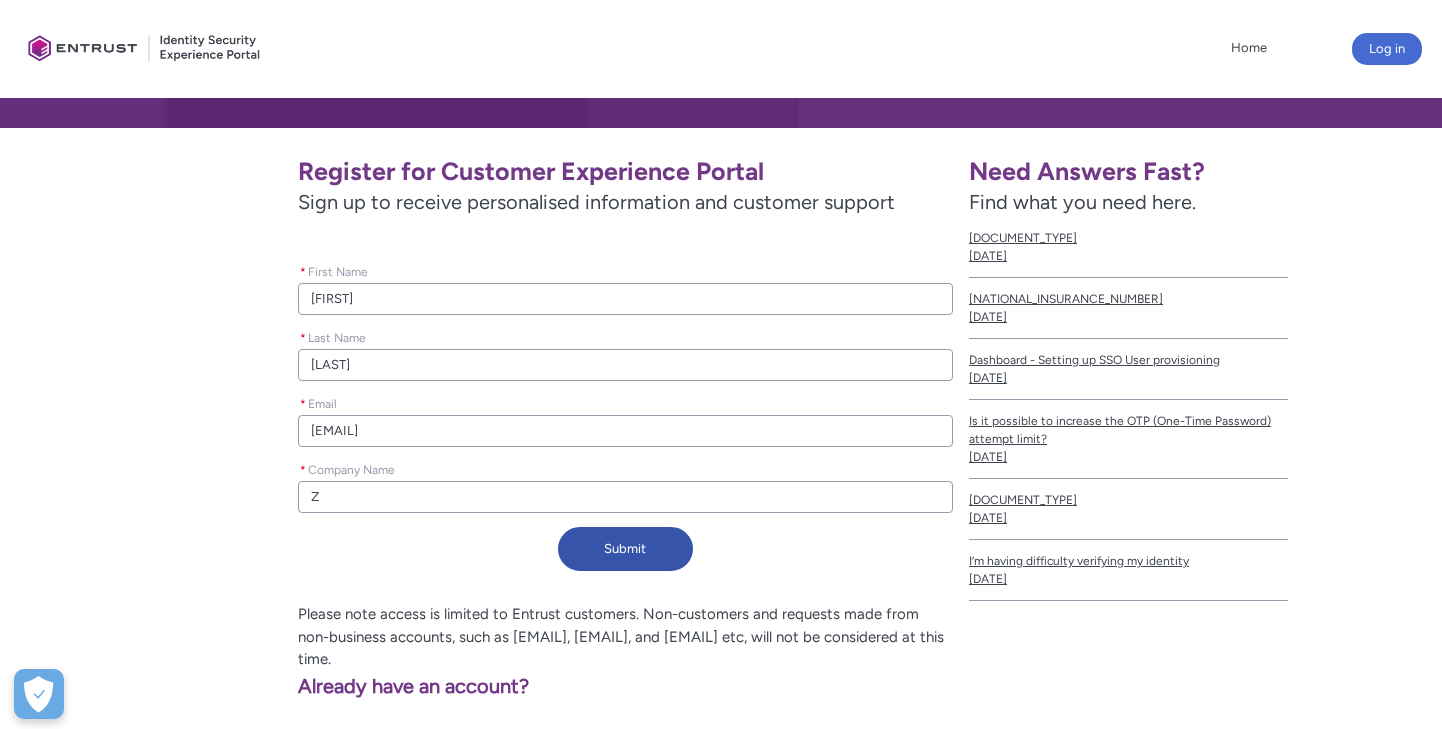 type on "Ze" 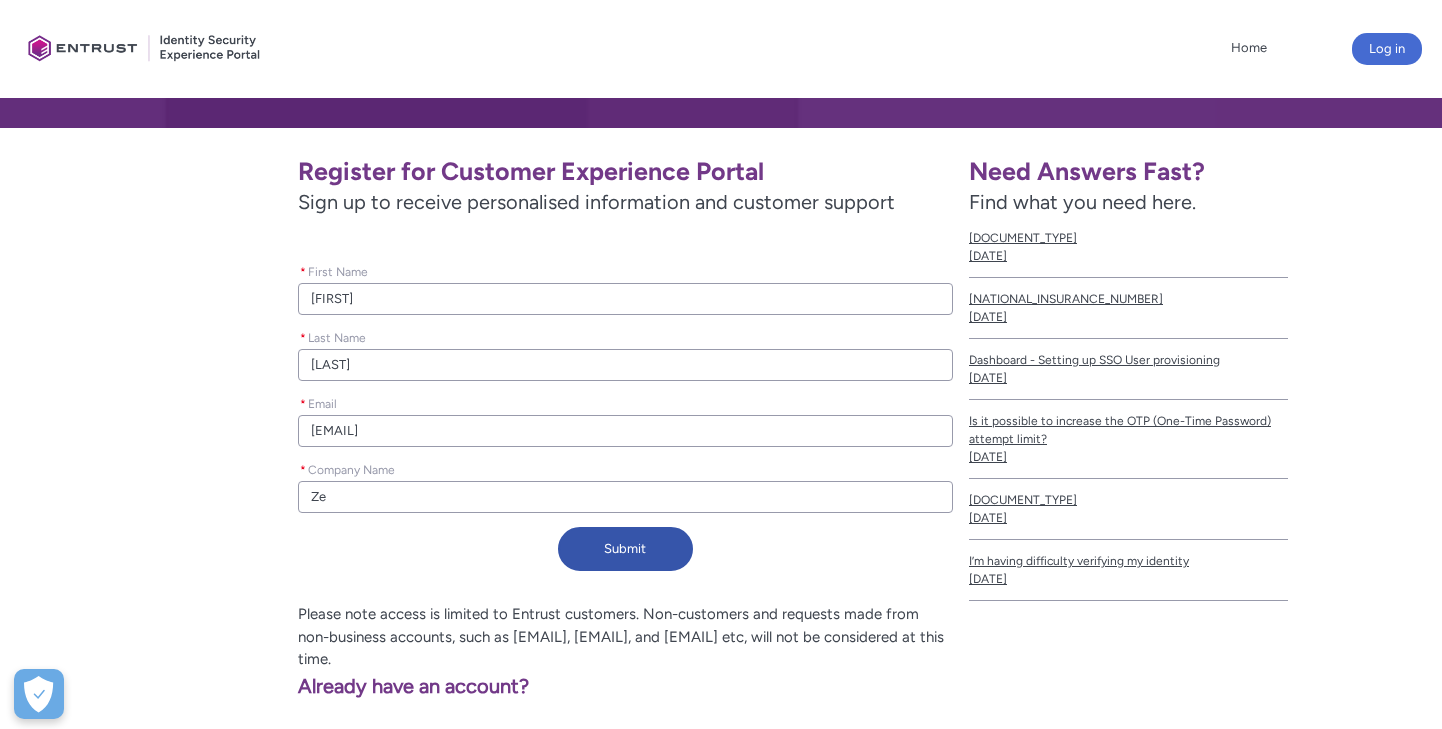 type on "Zep" 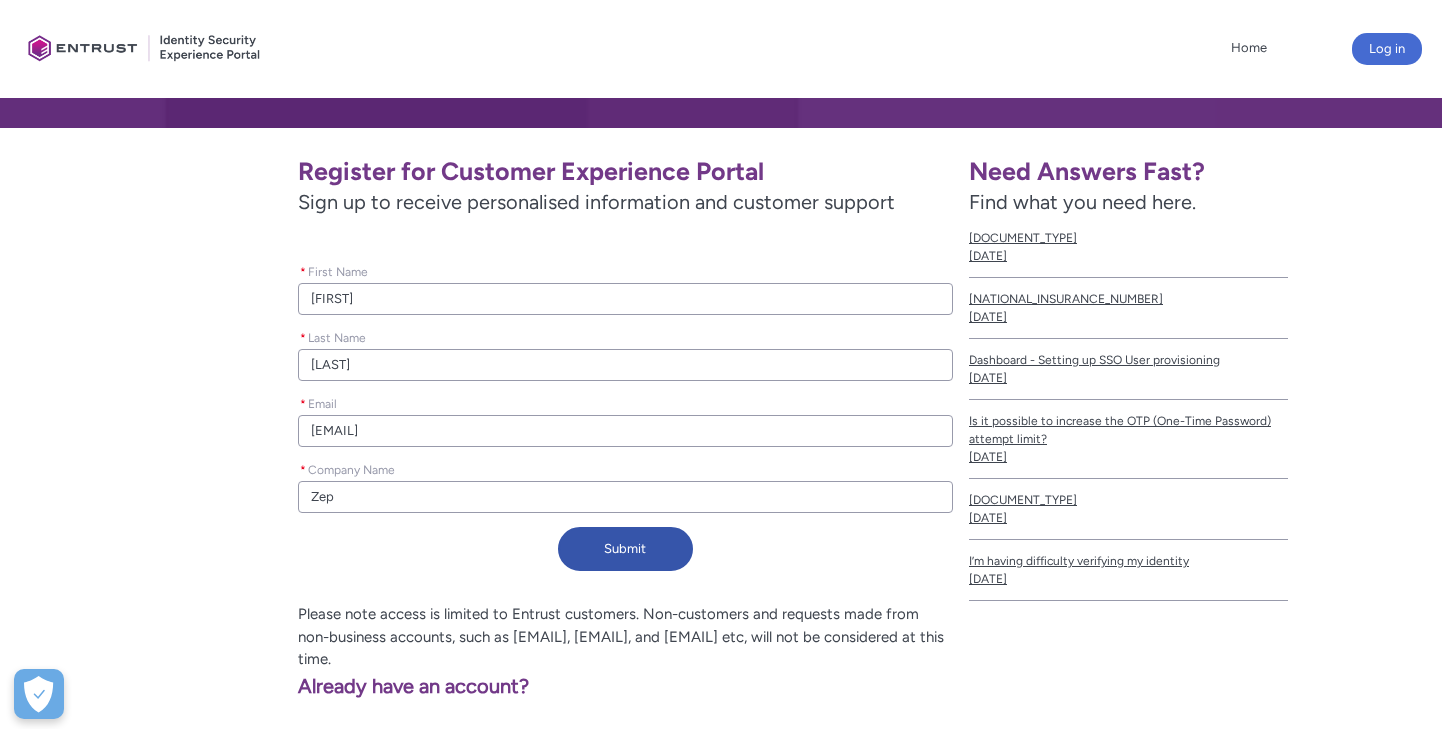 type on "Zepz" 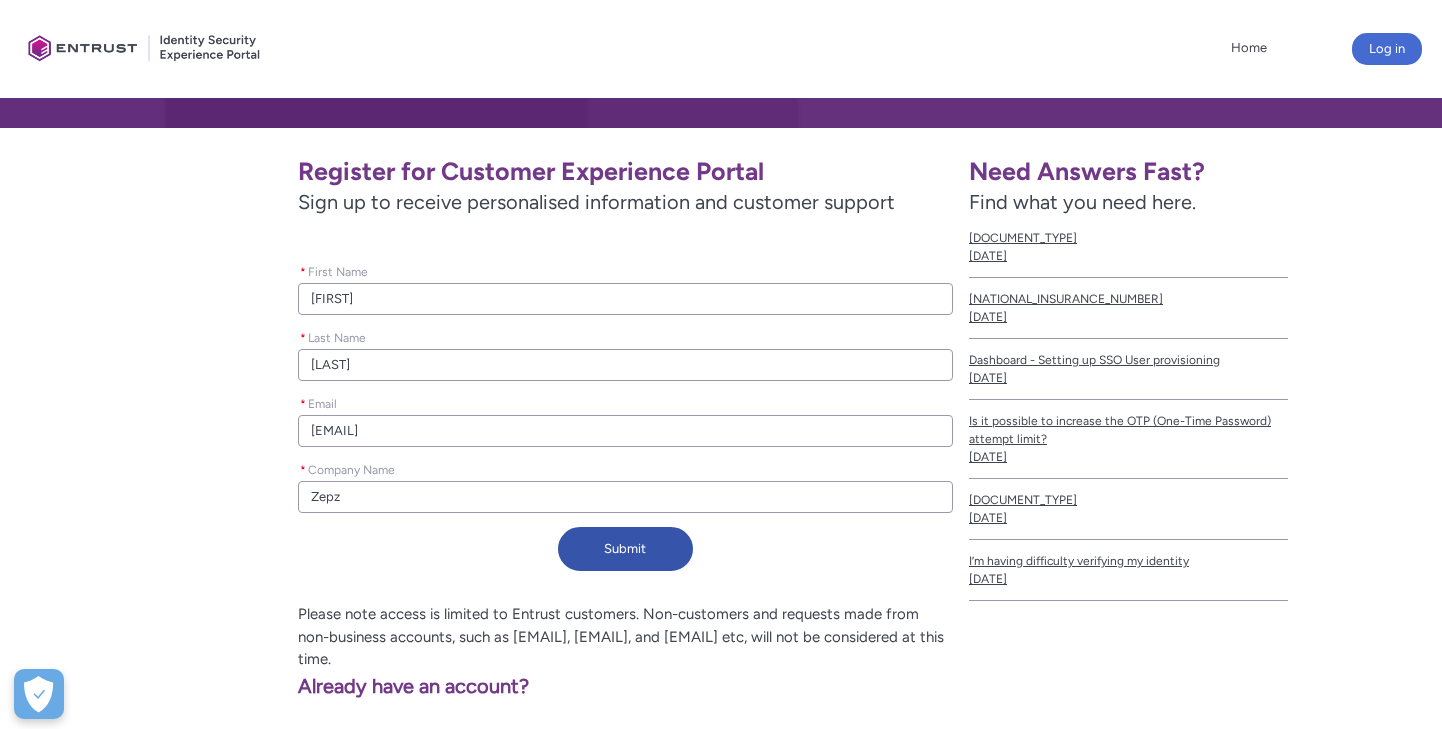 type on "Zepz" 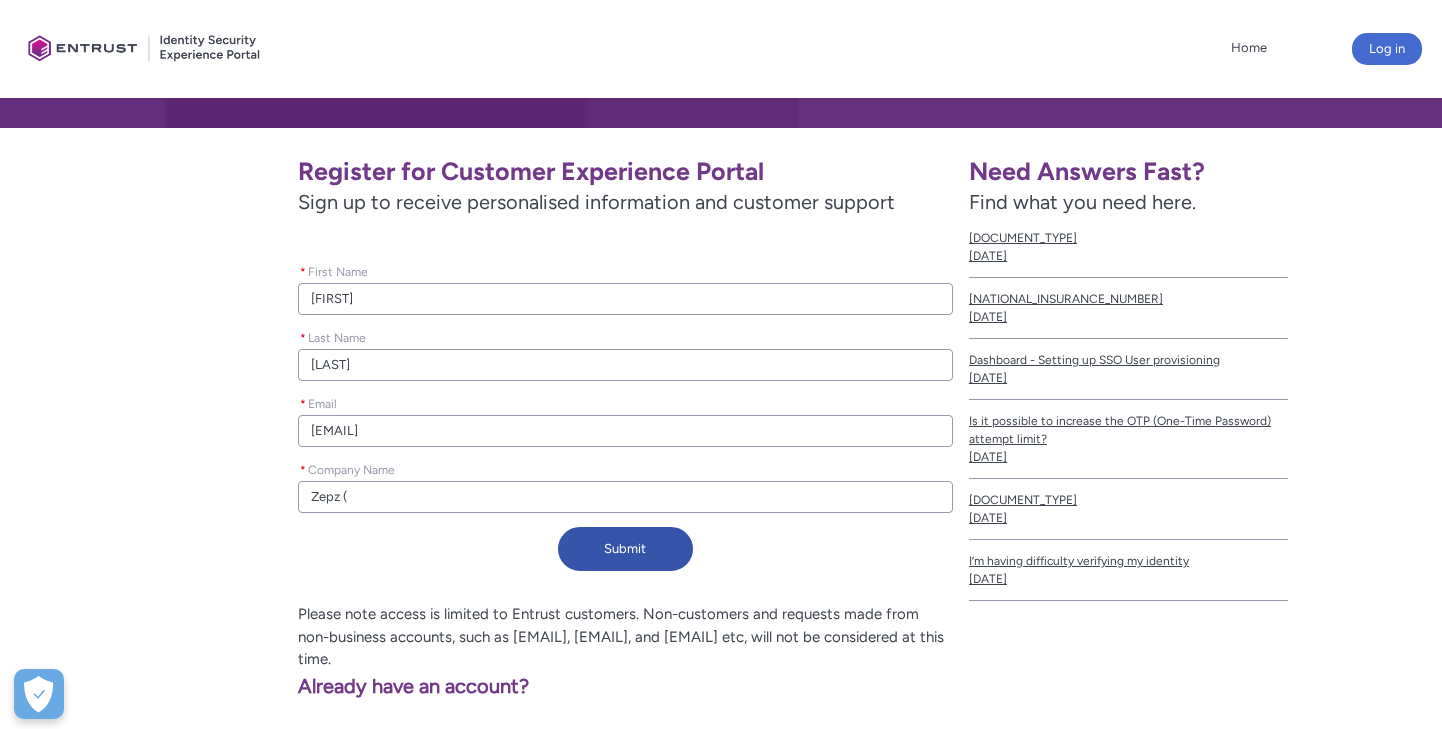 type on "Zepz ()" 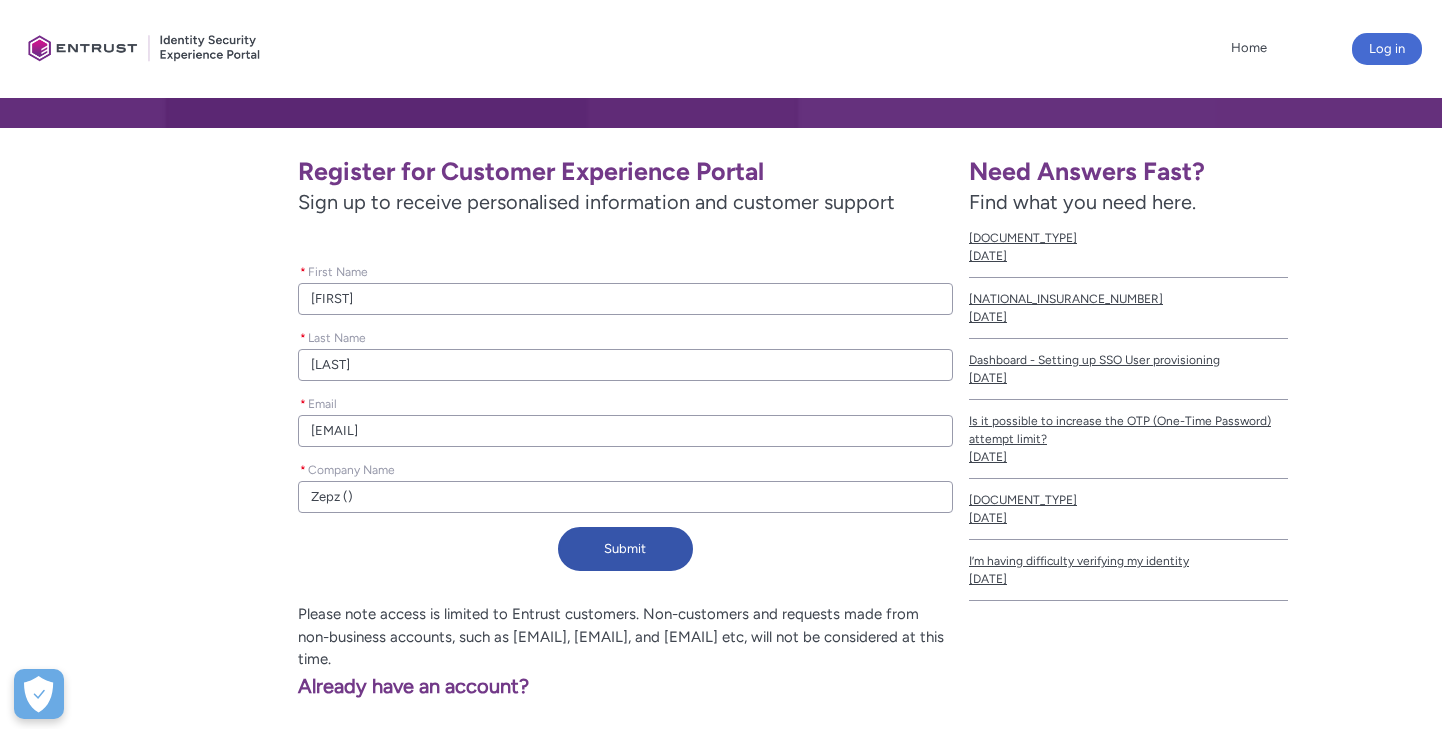 type on "Zepz (W)" 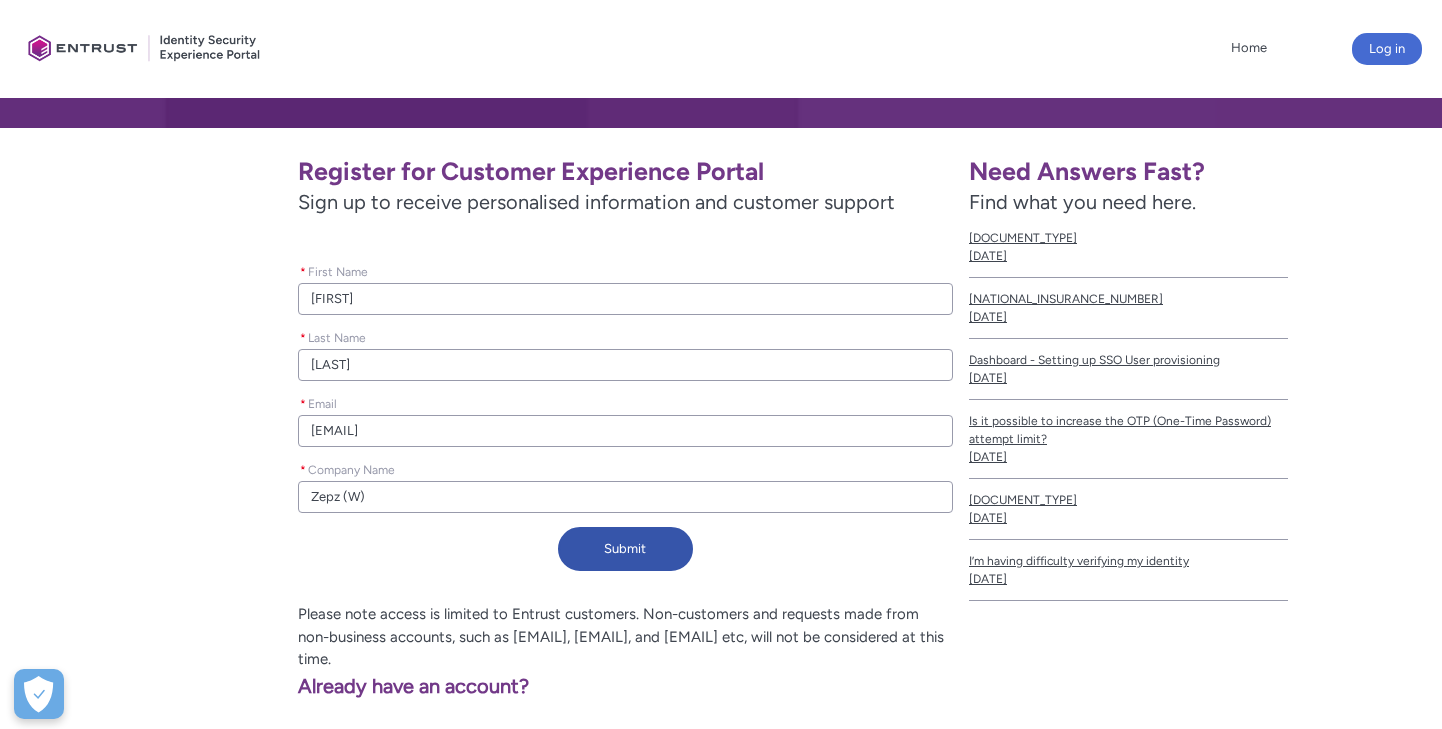 type on "Zepz (Wo)" 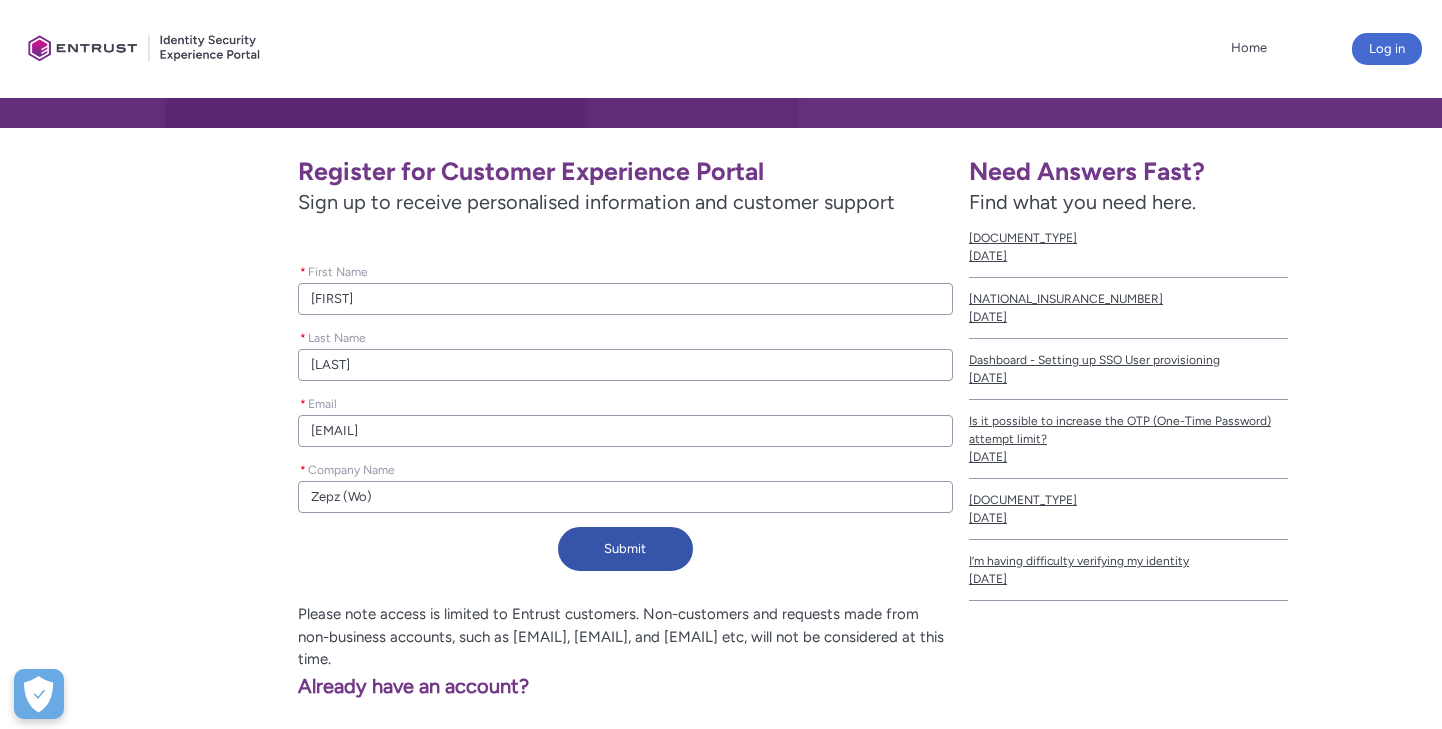 type on "Zepz (Wor)" 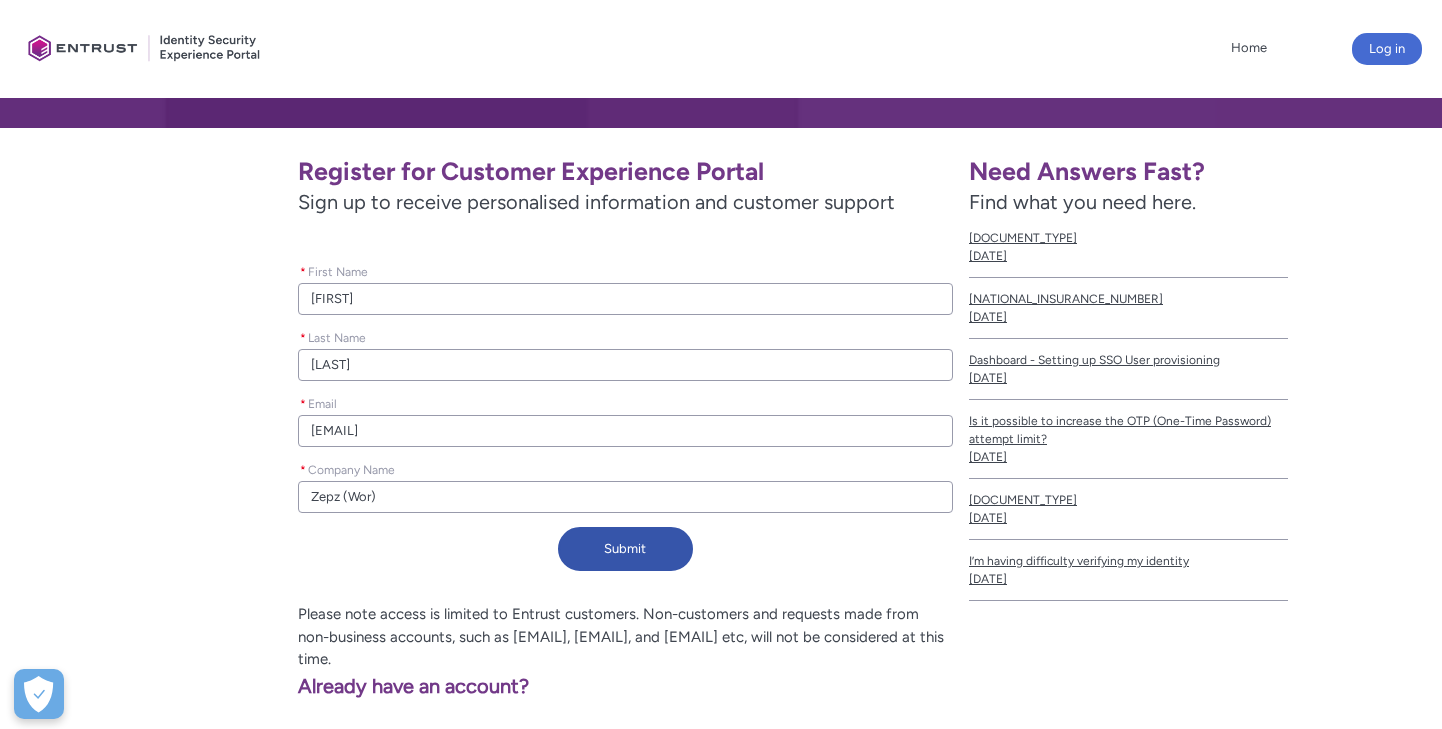 type on "Zepz (Wor" 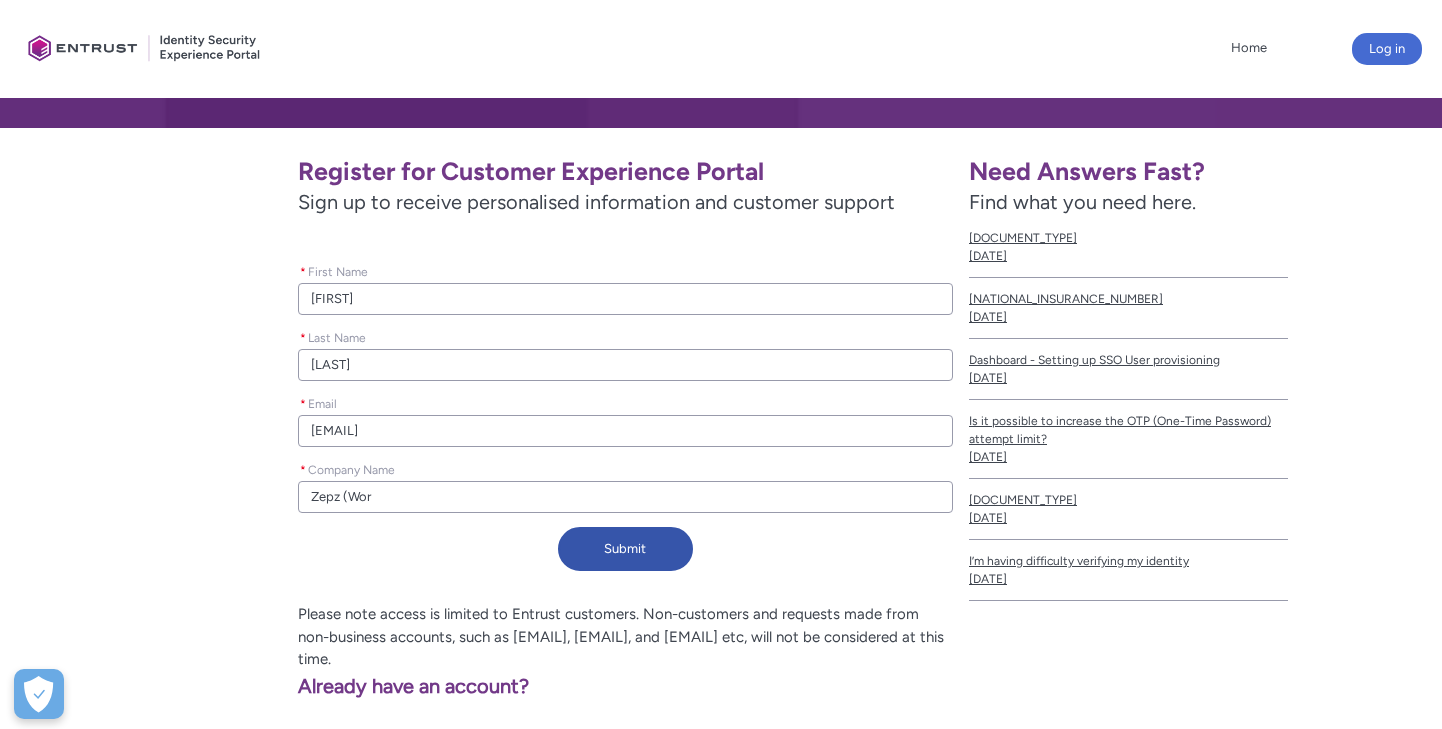 type on "Zepz (Wo" 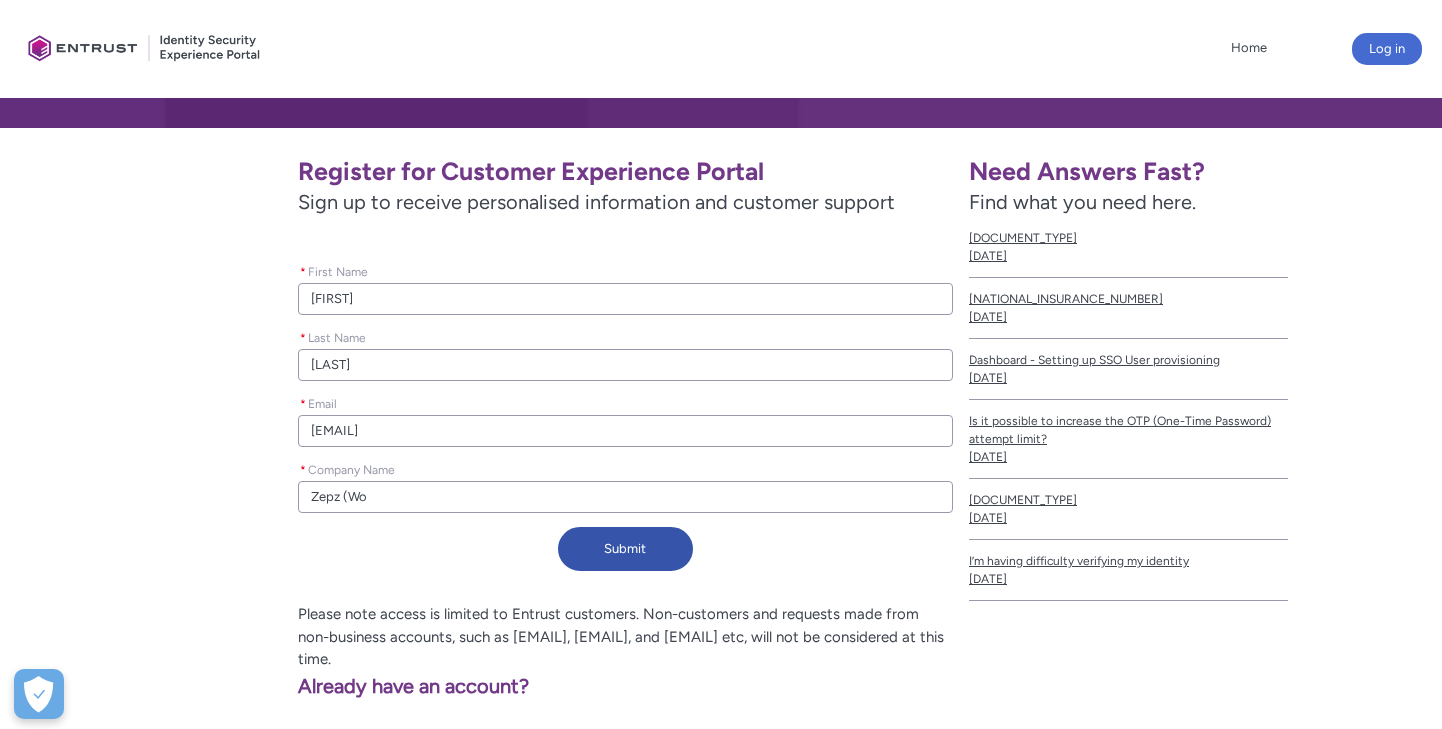 type on "Zepz (W" 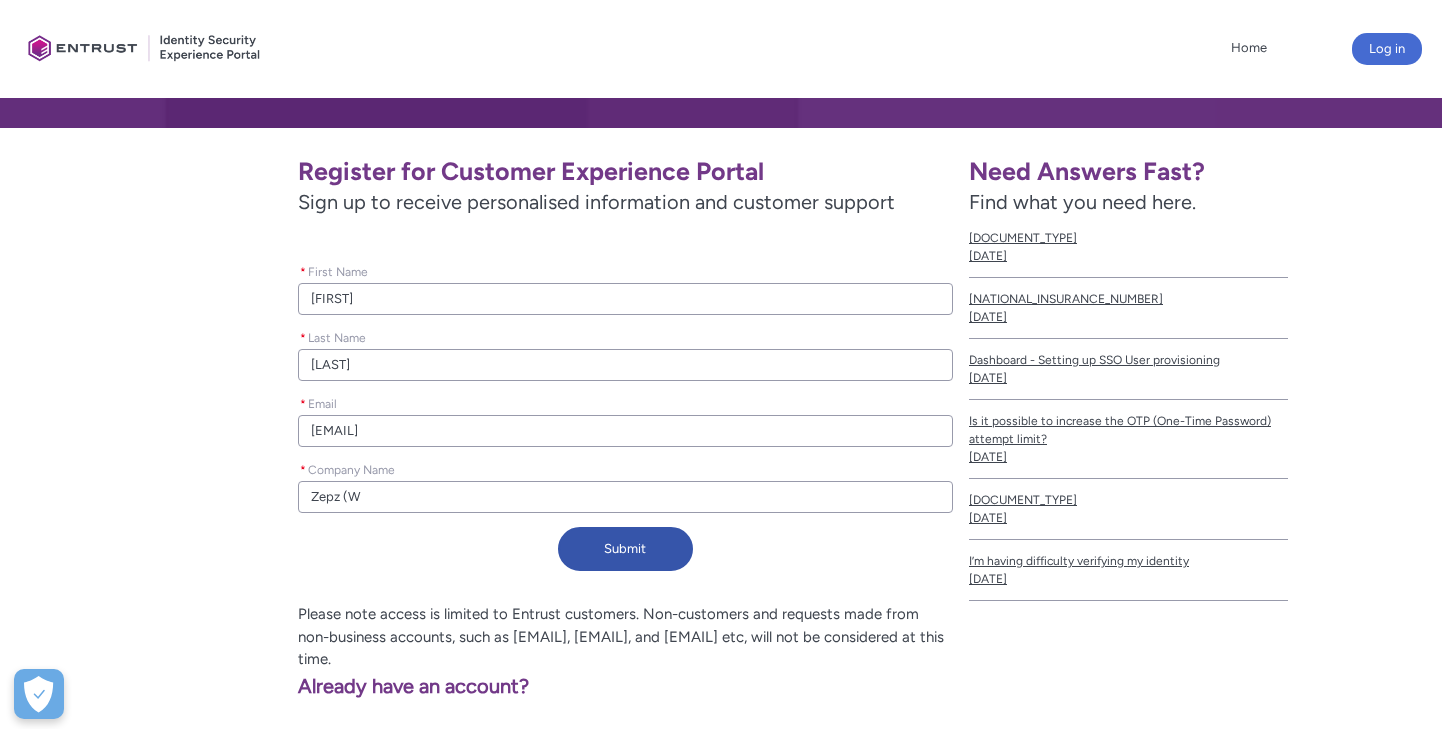 type on "Zepz (" 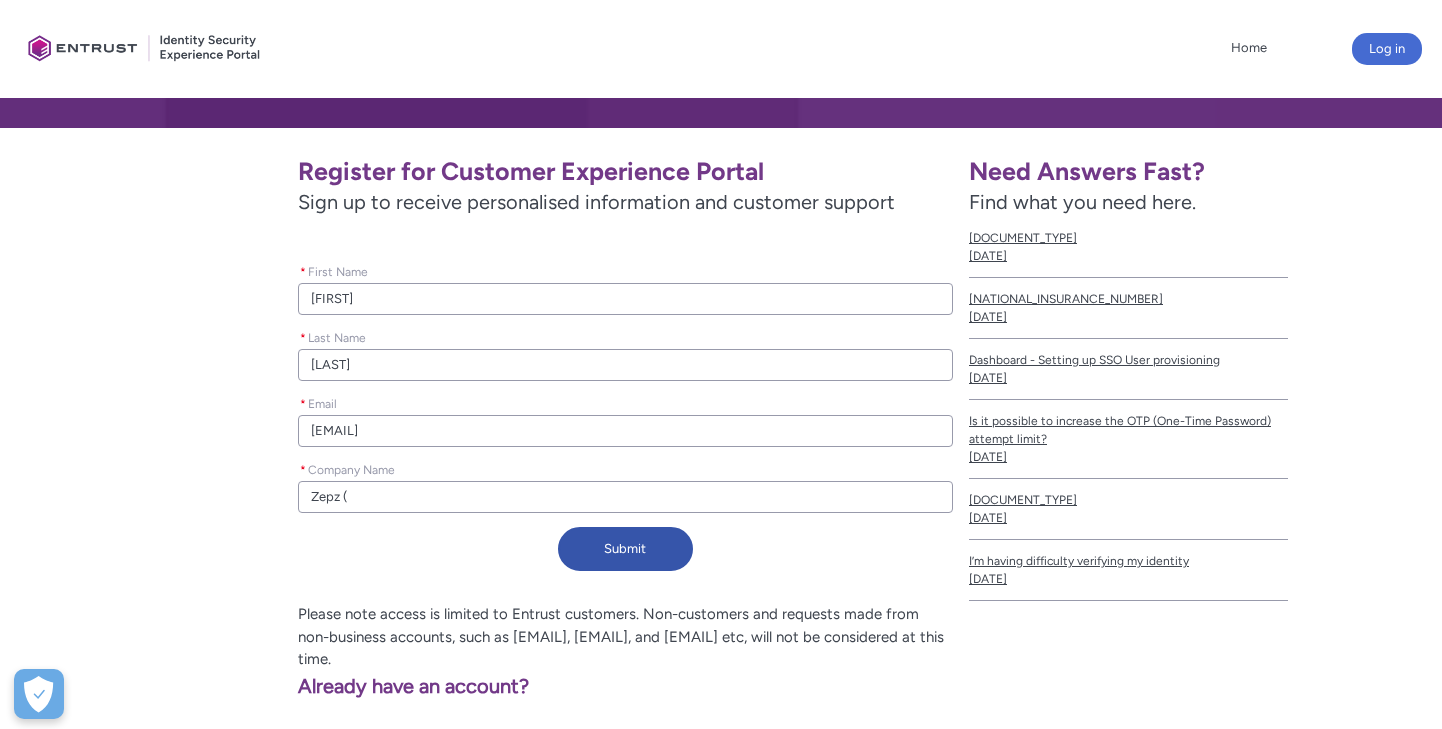 type on "Zepz" 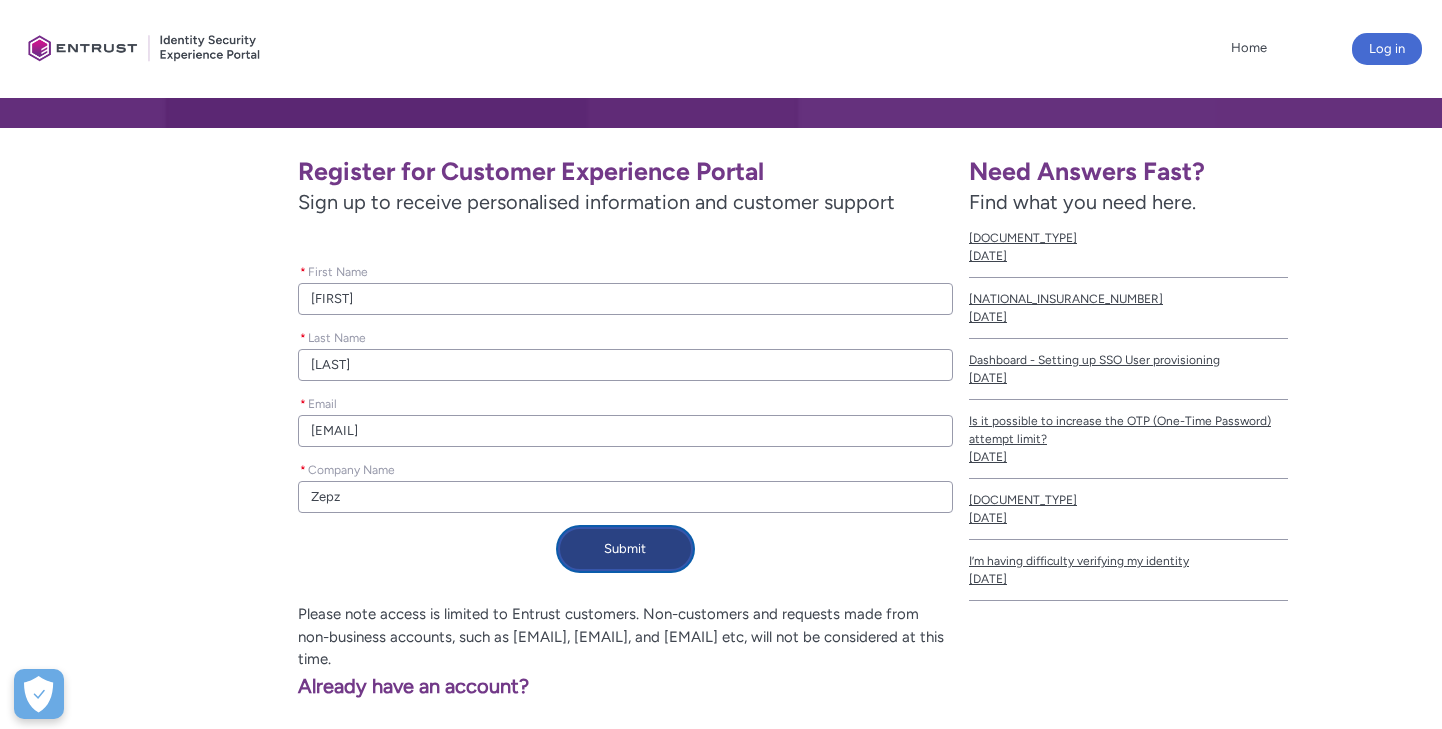 click on "Submit" at bounding box center (625, 549) 